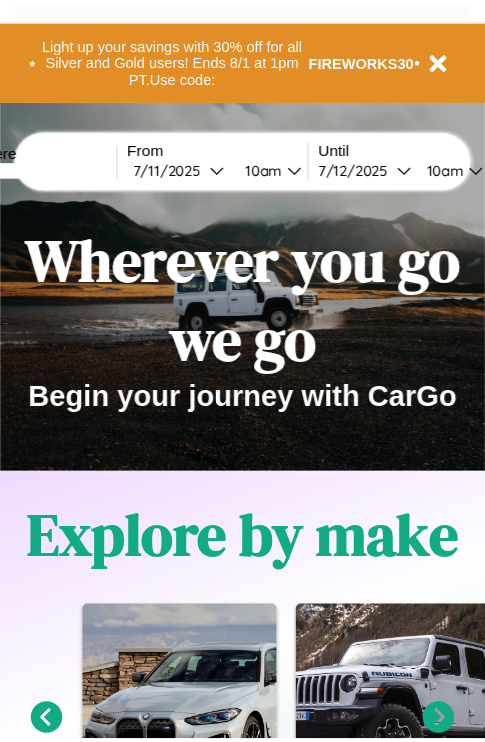 scroll, scrollTop: 0, scrollLeft: 0, axis: both 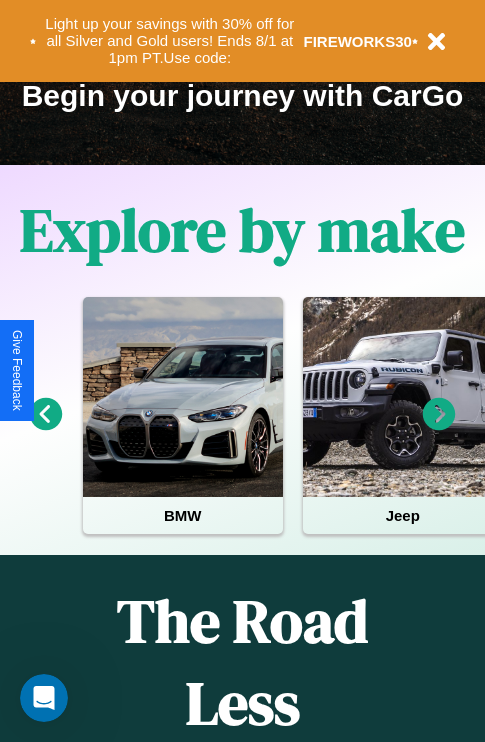 click 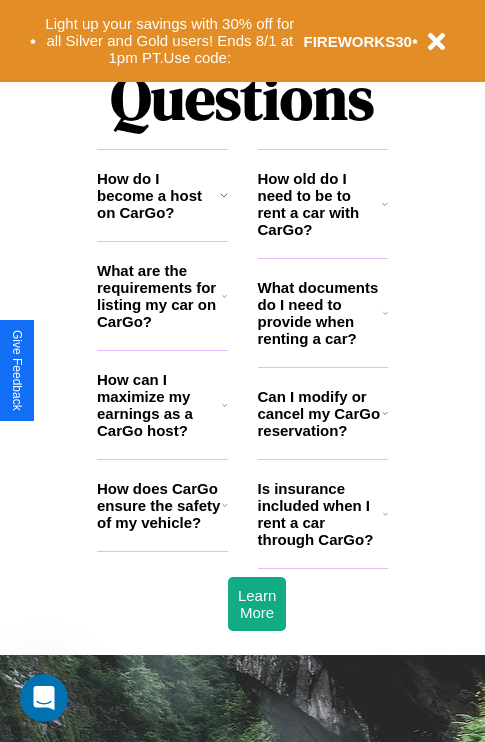 scroll, scrollTop: 2423, scrollLeft: 0, axis: vertical 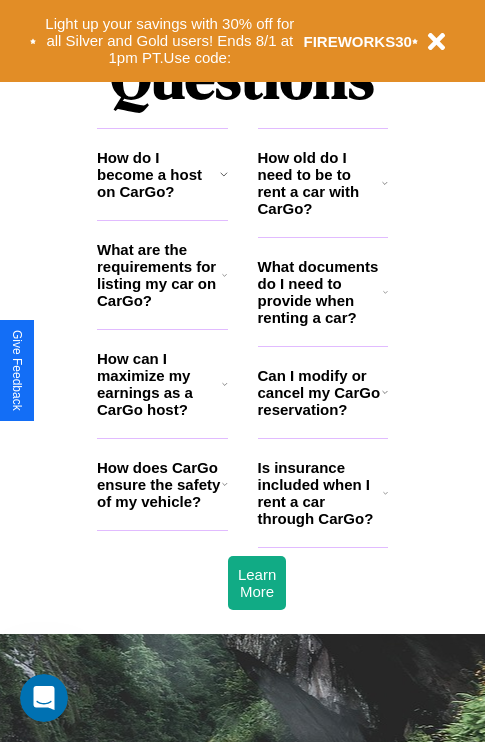 click 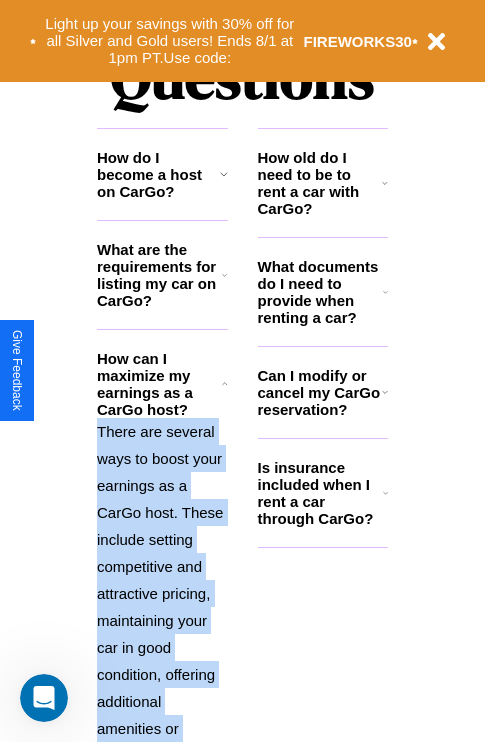 scroll, scrollTop: 2731, scrollLeft: 0, axis: vertical 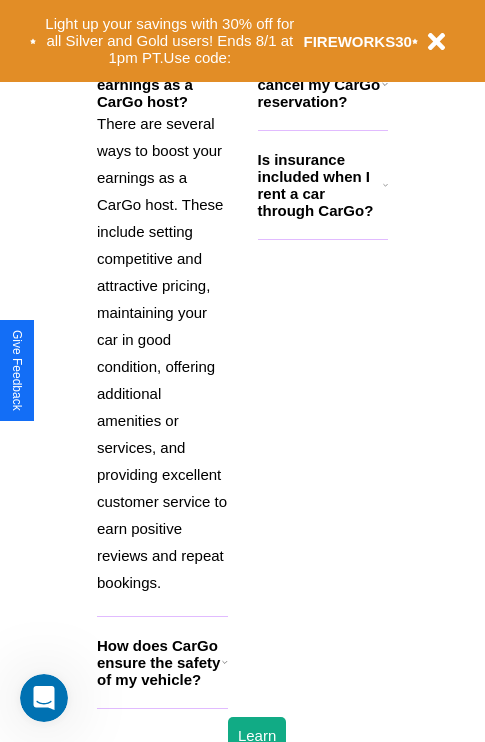click on "How does CarGo ensure the safety of my vehicle?" at bounding box center (159, 662) 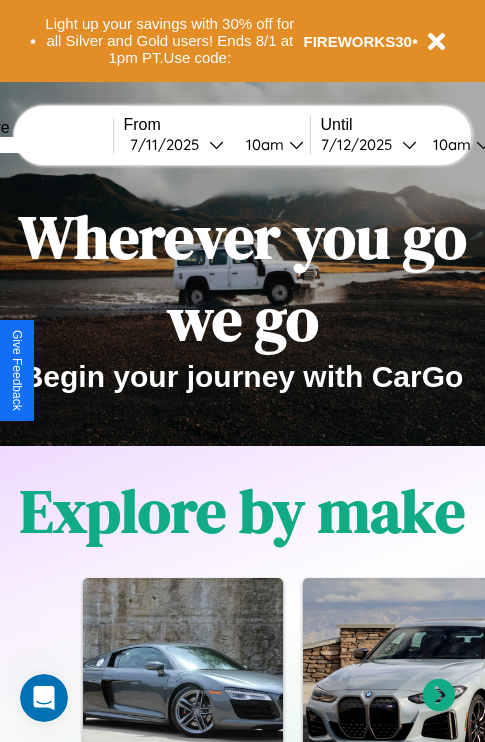 scroll, scrollTop: 0, scrollLeft: 0, axis: both 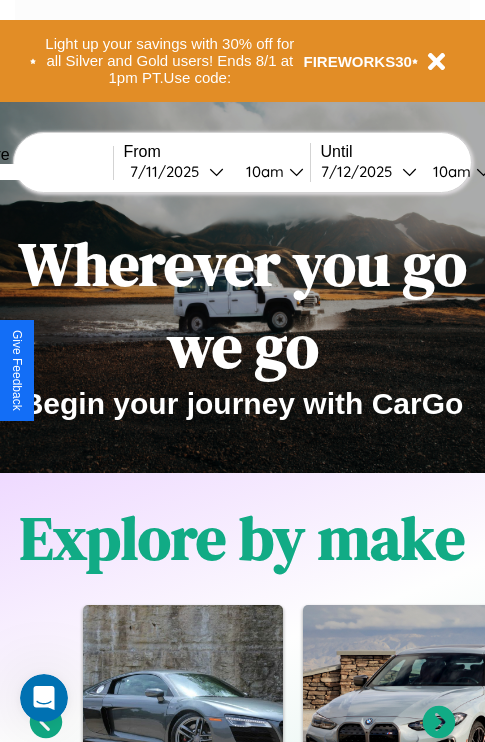 click at bounding box center (38, 172) 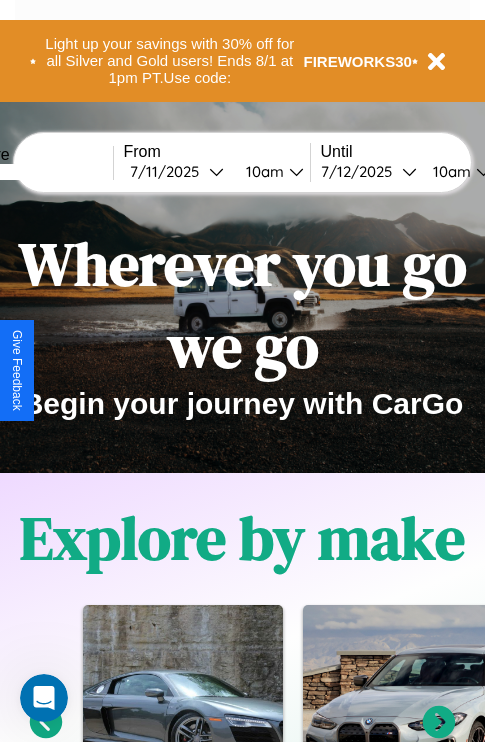 type on "******" 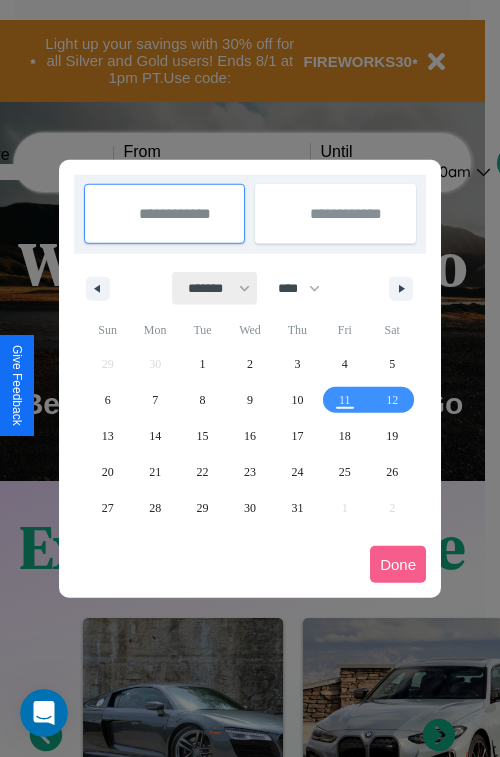 click on "******* ******** ***** ***** *** **** **** ****** ********* ******* ******** ********" at bounding box center (215, 288) 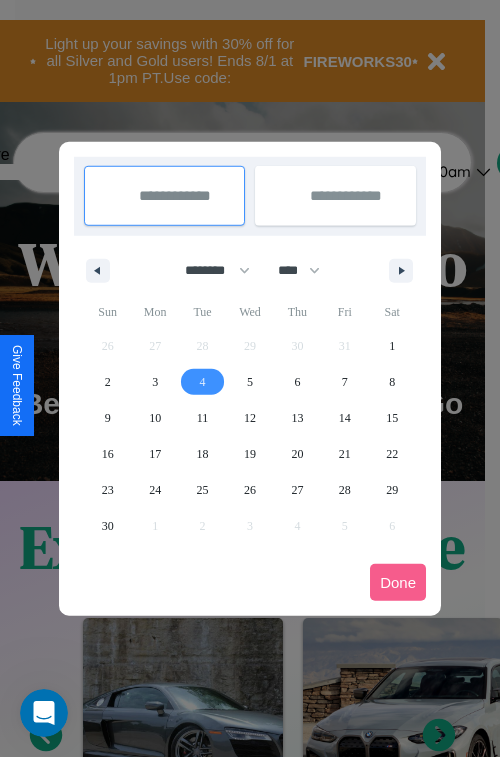 click on "4" at bounding box center (203, 382) 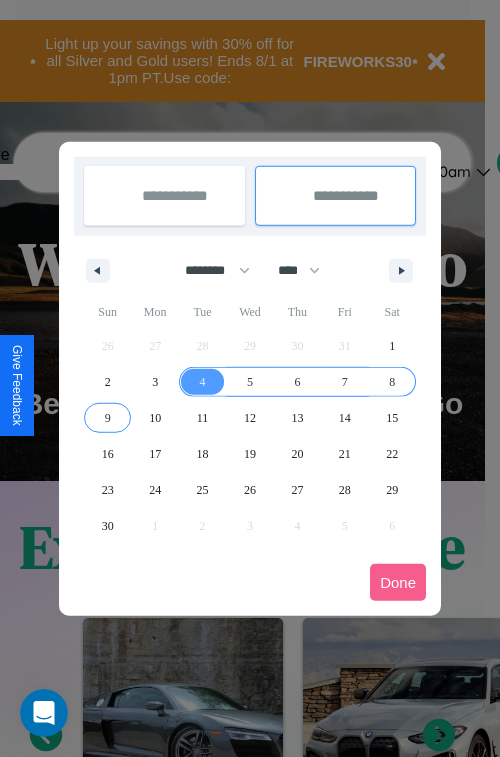 click on "9" at bounding box center (108, 418) 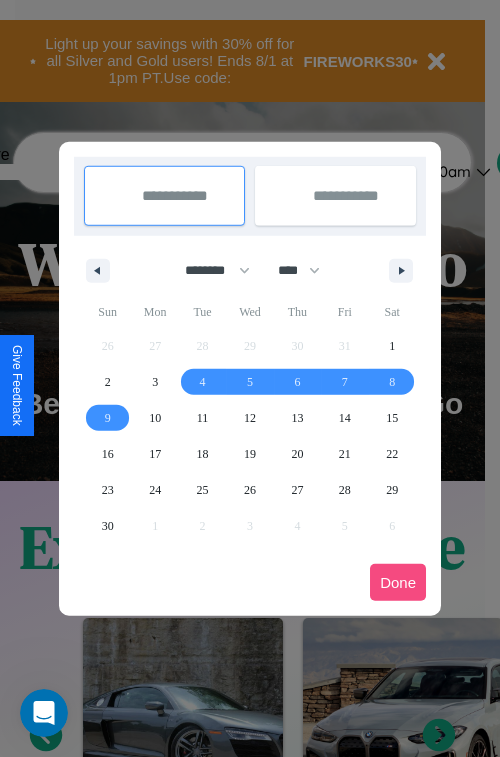 click on "Done" at bounding box center [398, 582] 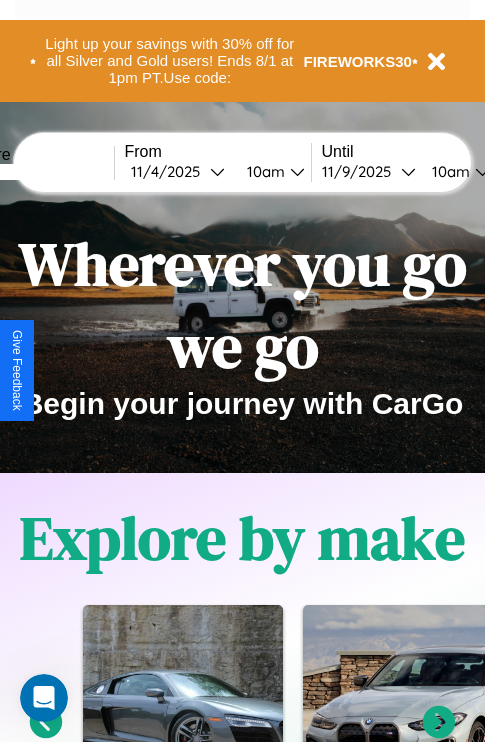 scroll, scrollTop: 0, scrollLeft: 72, axis: horizontal 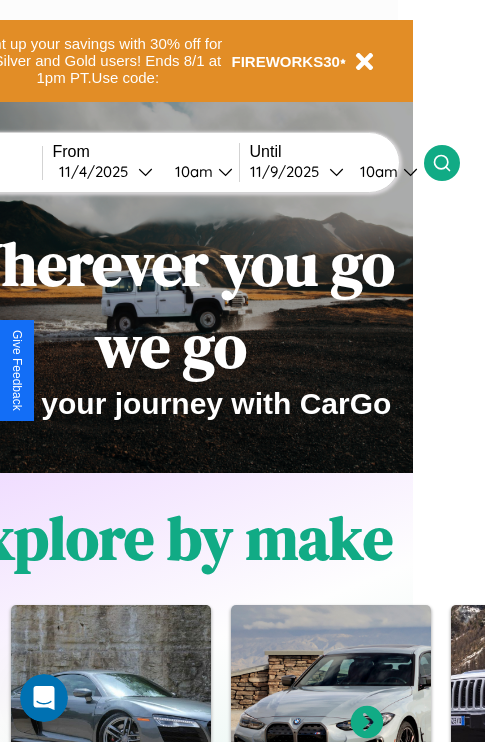 click 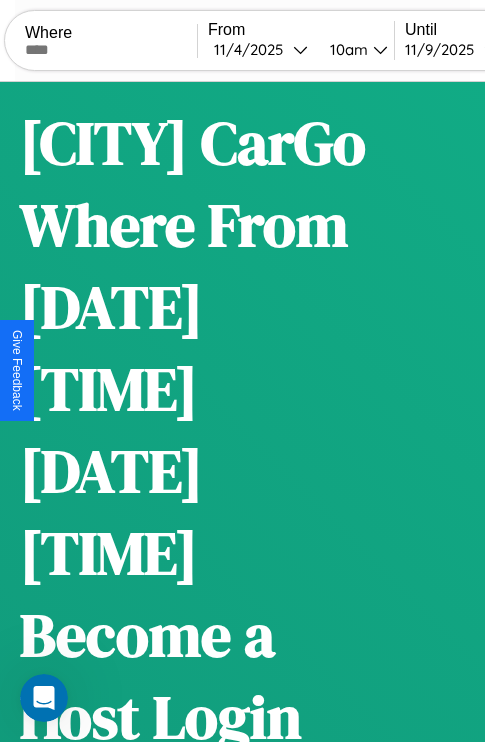 scroll, scrollTop: 66, scrollLeft: 0, axis: vertical 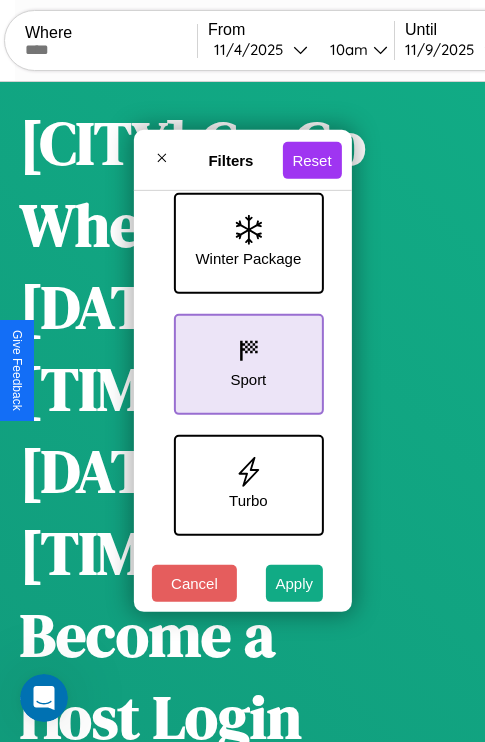 click 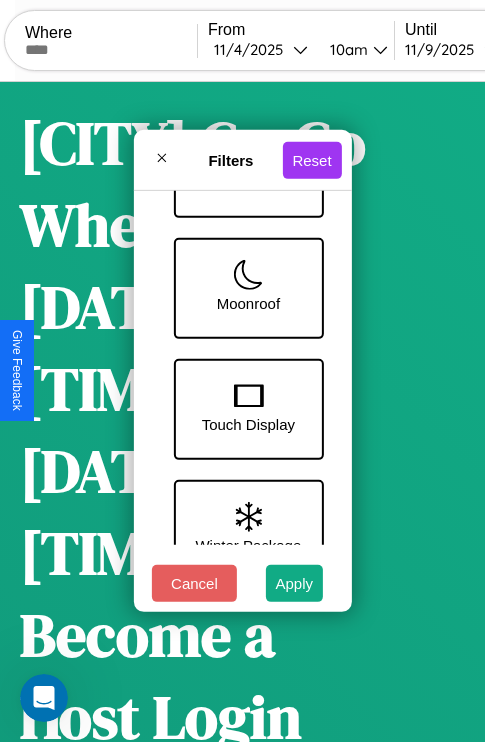 scroll, scrollTop: 409, scrollLeft: 0, axis: vertical 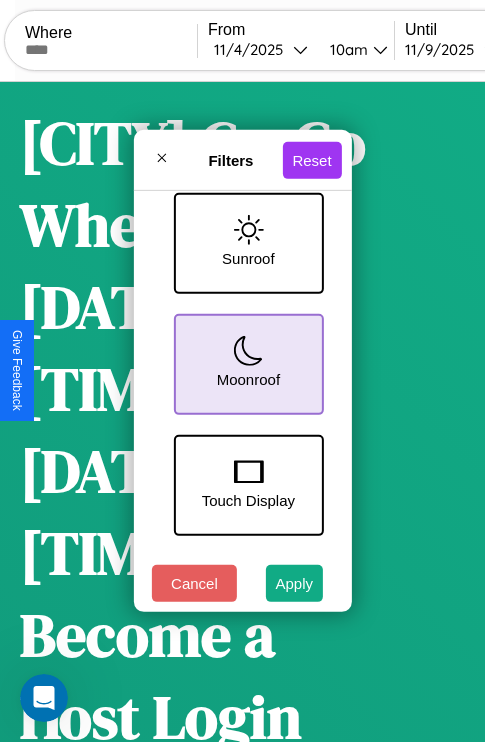 click 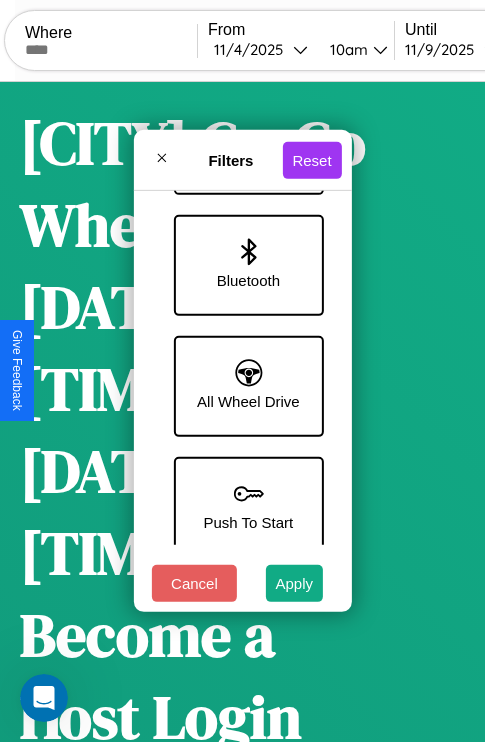 scroll, scrollTop: 1374, scrollLeft: 0, axis: vertical 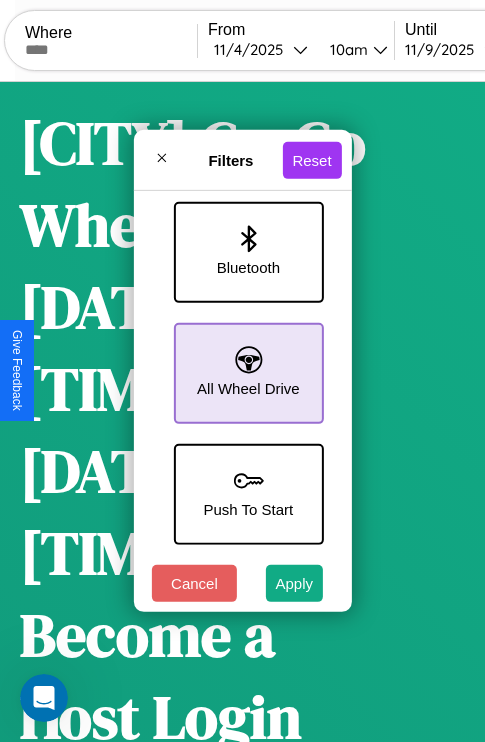 click 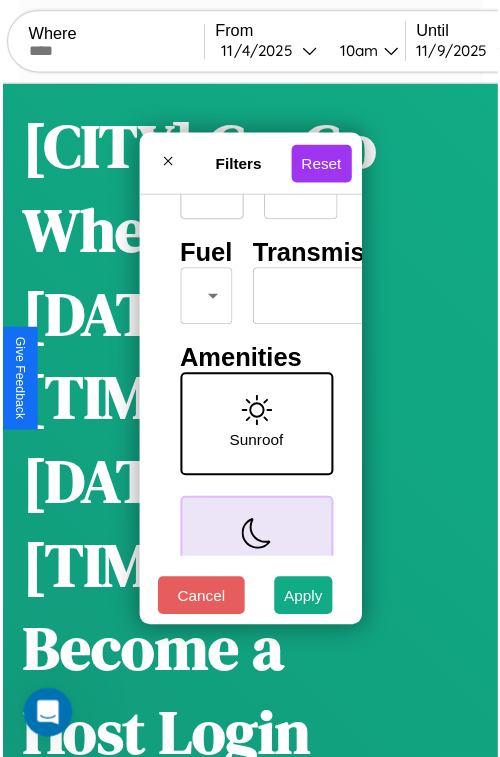 scroll, scrollTop: 59, scrollLeft: 0, axis: vertical 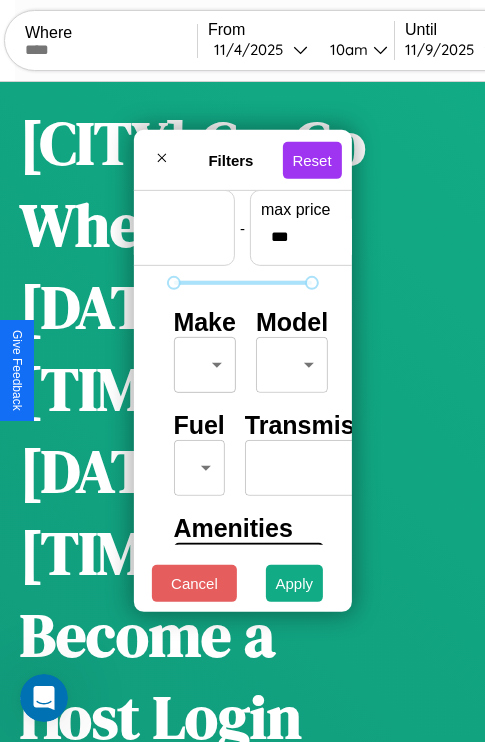 click on "CarGo Where From [DATE] [TIME] [DATE] [TIME] Become a Host Login Sign Up Sydney Filters 125 cars in this area These cars can be picked up in this city. Nissan Maxima 2023 Unavailable $ 40 / day $ 200 est. total Ferrari 308GTSi 2014 Available $ 190 / day $ 950 est. total Volkswagen Scirocco 2017 Available $ 160 / day $ 800 est. total Mazda MPV 2016 Available $ 110 / day $ 550 est. total Mercedes EQC-Class 2014 Available $ 90 / day $ 450 est. total Chevrolet Lumina 2020 Available $ 50 / day $ 250 est. total Volvo VT 2017 Unavailable $ 140 / day $ 700 est. total Honda VT1300 (Stateline) 2016 Unavailable $ 110 / day $ 550 est. total Volvo 850 Series 2018 Available $ 40 / day $ 200 est. total Chrysler Caravan 2014 Available $ 170 / day $ 850 est. total Toyota Cargo Van 2019 Available $ 30 / day $ 150 est. total Bentley Rolls-Royce Park Ward 2023 Available $ 130 / day $ 650 est. total Dodge Dart 2014 Available $ 200 / day" at bounding box center [242, 3815] 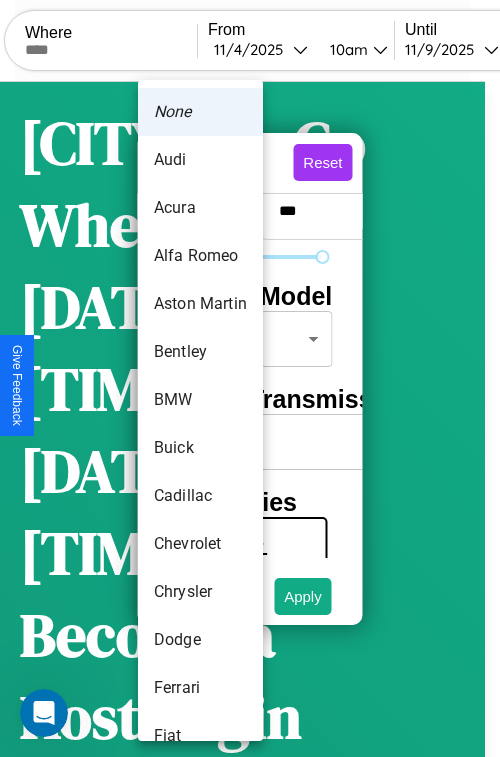 click on "Acura" at bounding box center [200, 208] 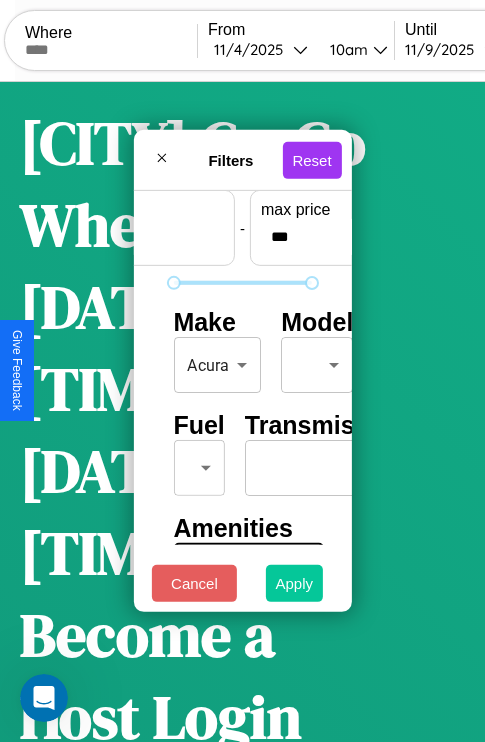 click on "Apply" at bounding box center (295, 583) 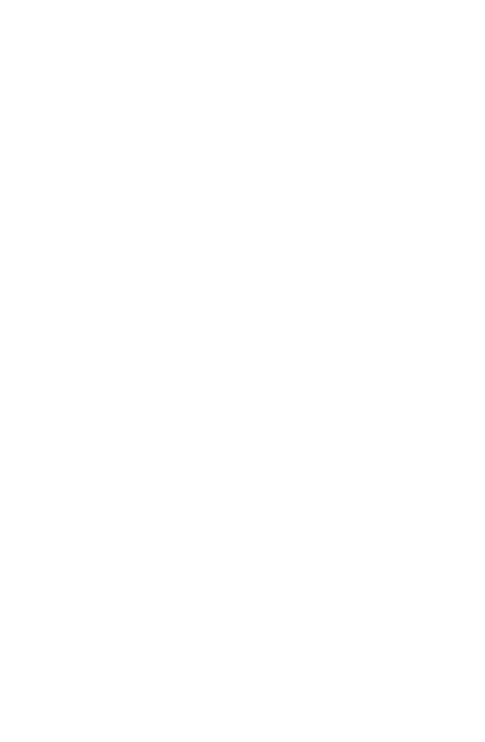 scroll, scrollTop: 0, scrollLeft: 0, axis: both 